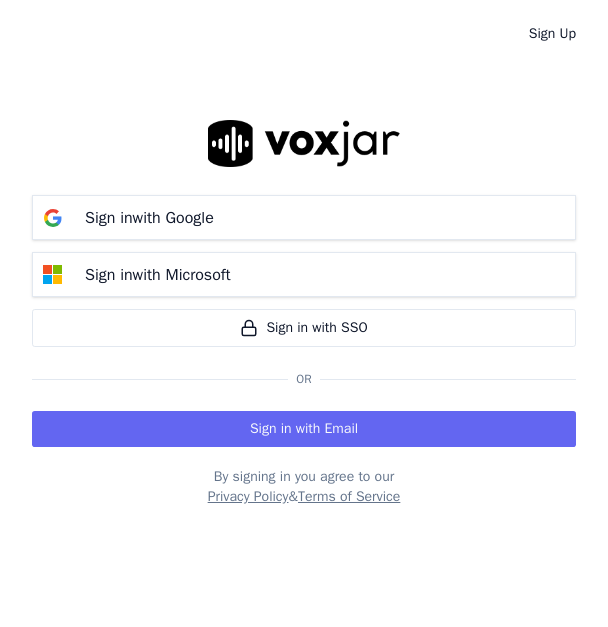 scroll, scrollTop: 0, scrollLeft: 0, axis: both 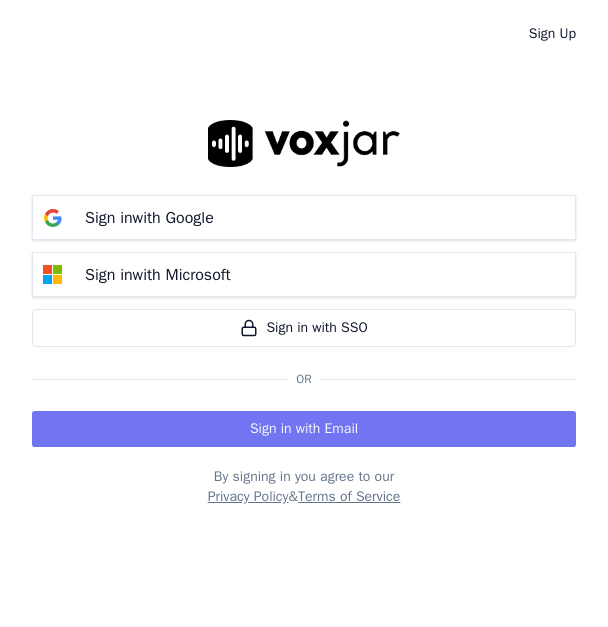 click on "Sign in with Email" at bounding box center (304, 429) 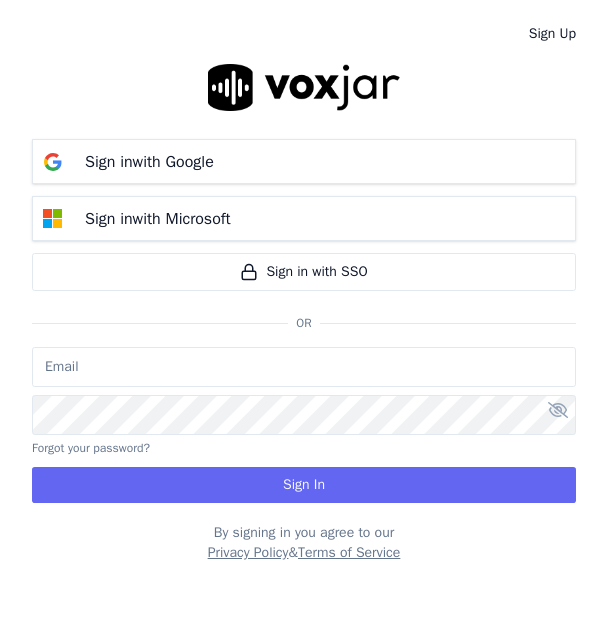 click at bounding box center [304, 367] 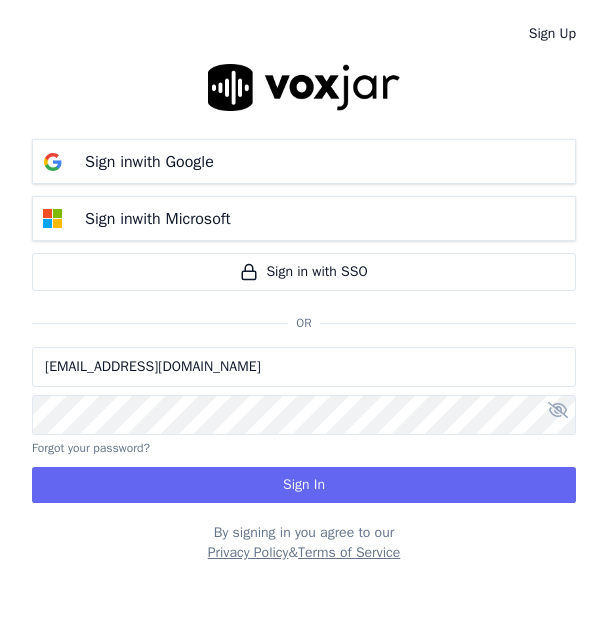 type on "[EMAIL_ADDRESS][DOMAIN_NAME]" 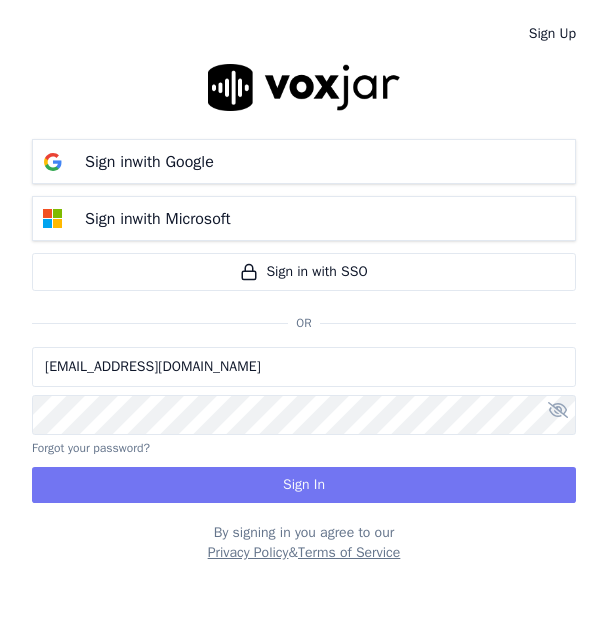 click on "Sign In" at bounding box center (304, 485) 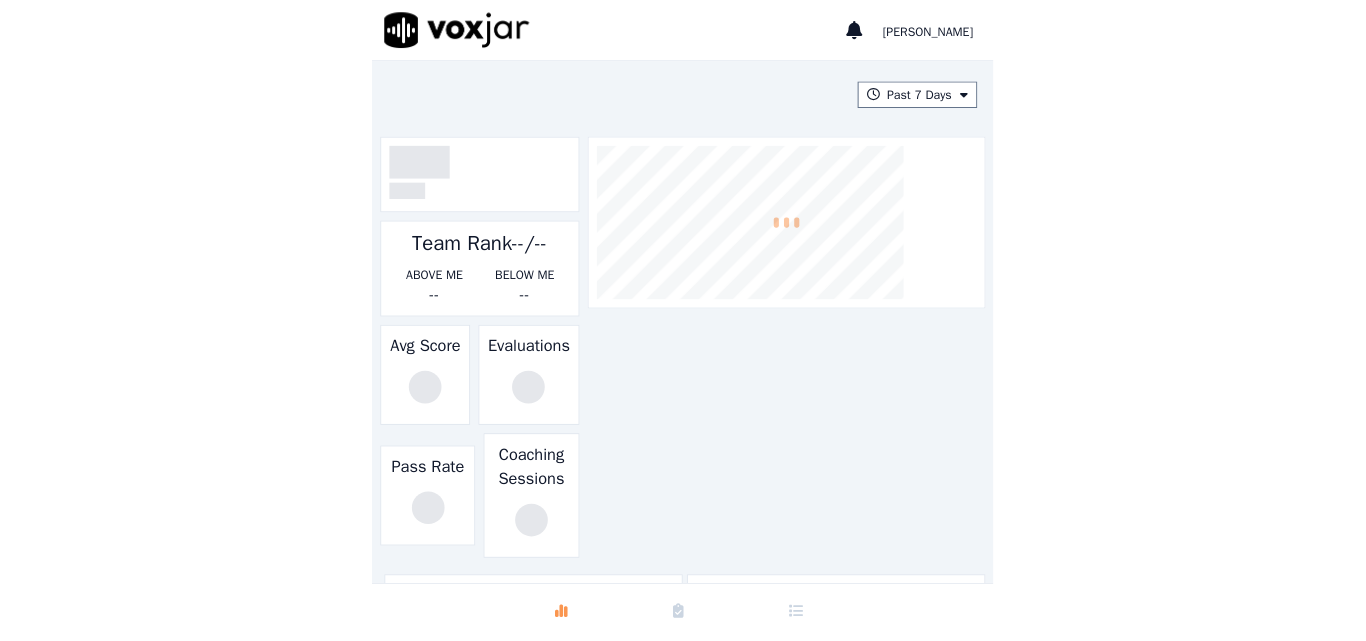 scroll, scrollTop: 0, scrollLeft: 0, axis: both 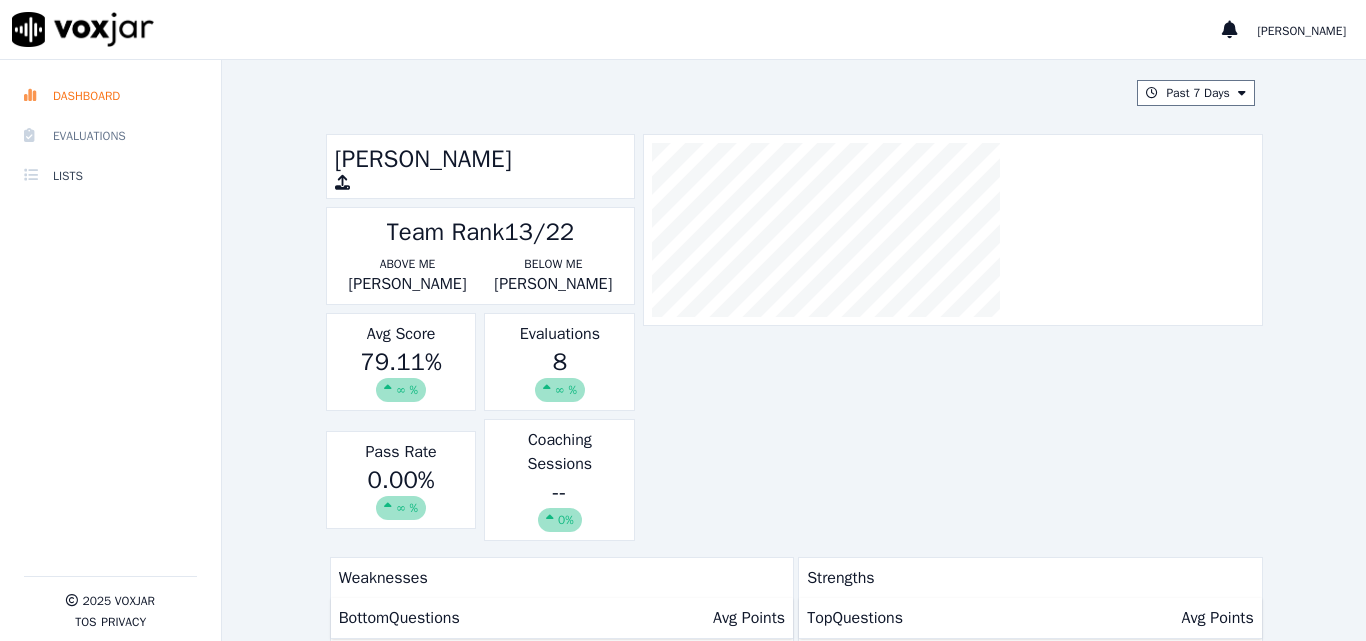 click on "Evaluations" at bounding box center (110, 136) 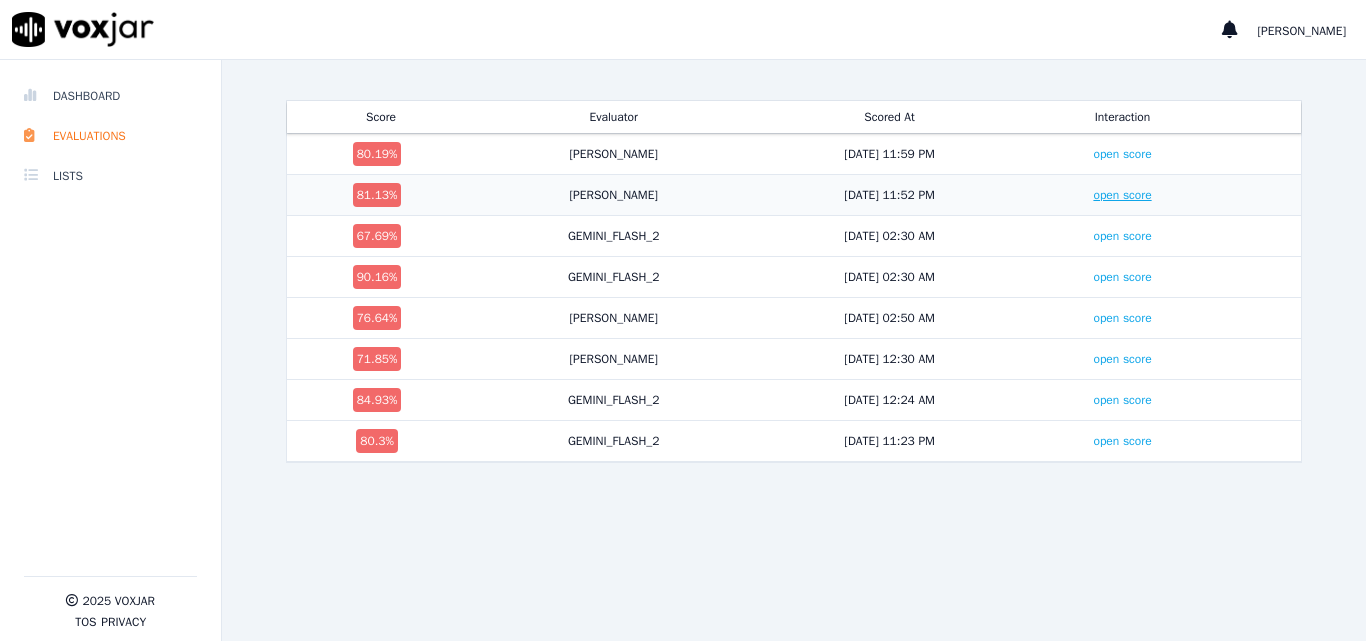 click on "open score" at bounding box center [1122, 195] 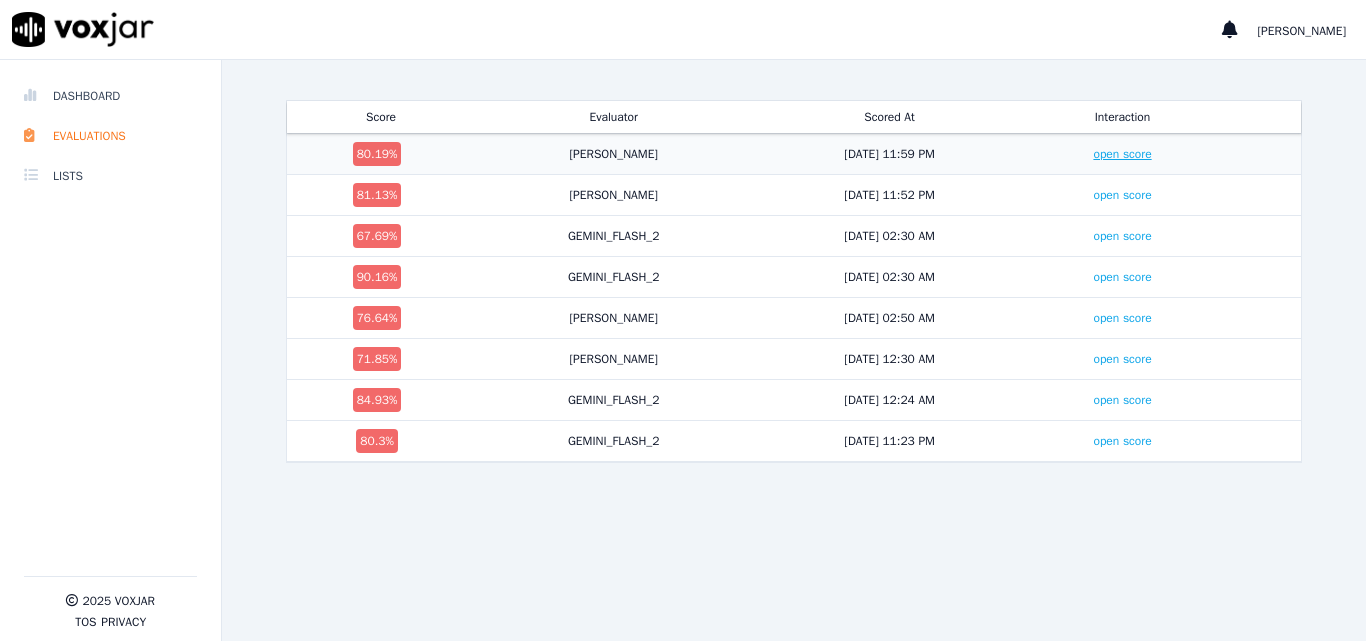 click on "open score" at bounding box center (1122, 154) 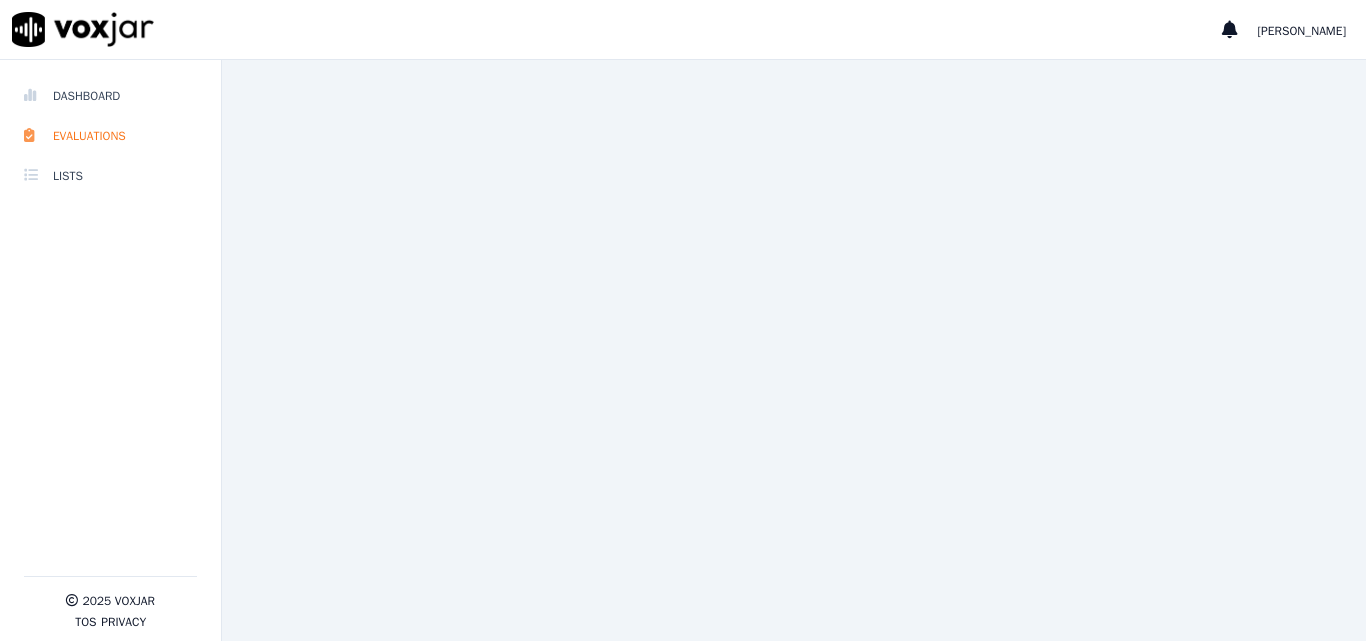 scroll, scrollTop: 0, scrollLeft: 0, axis: both 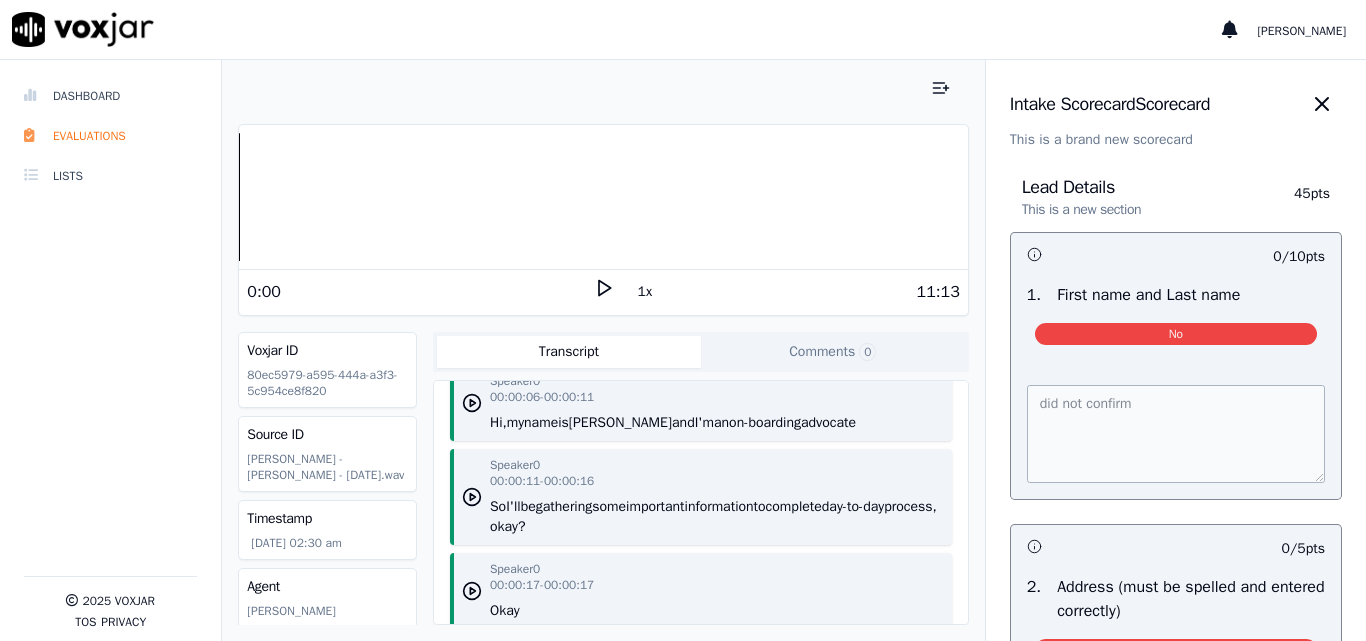 click 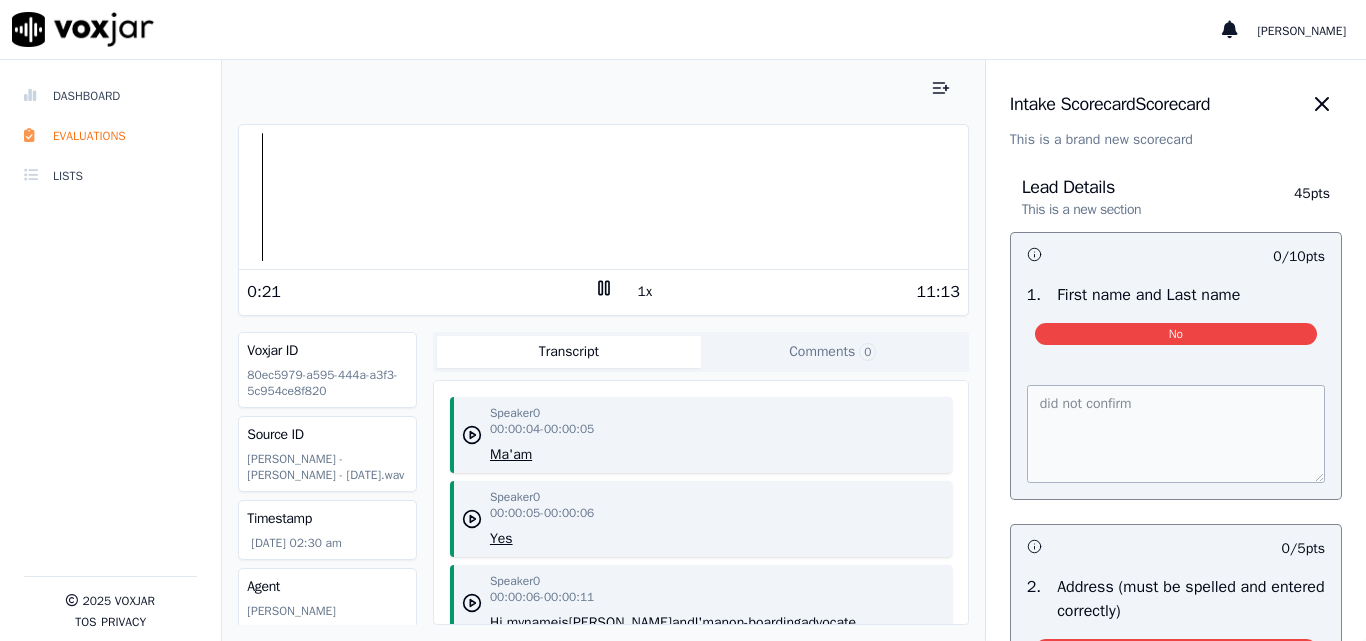 scroll, scrollTop: 200, scrollLeft: 0, axis: vertical 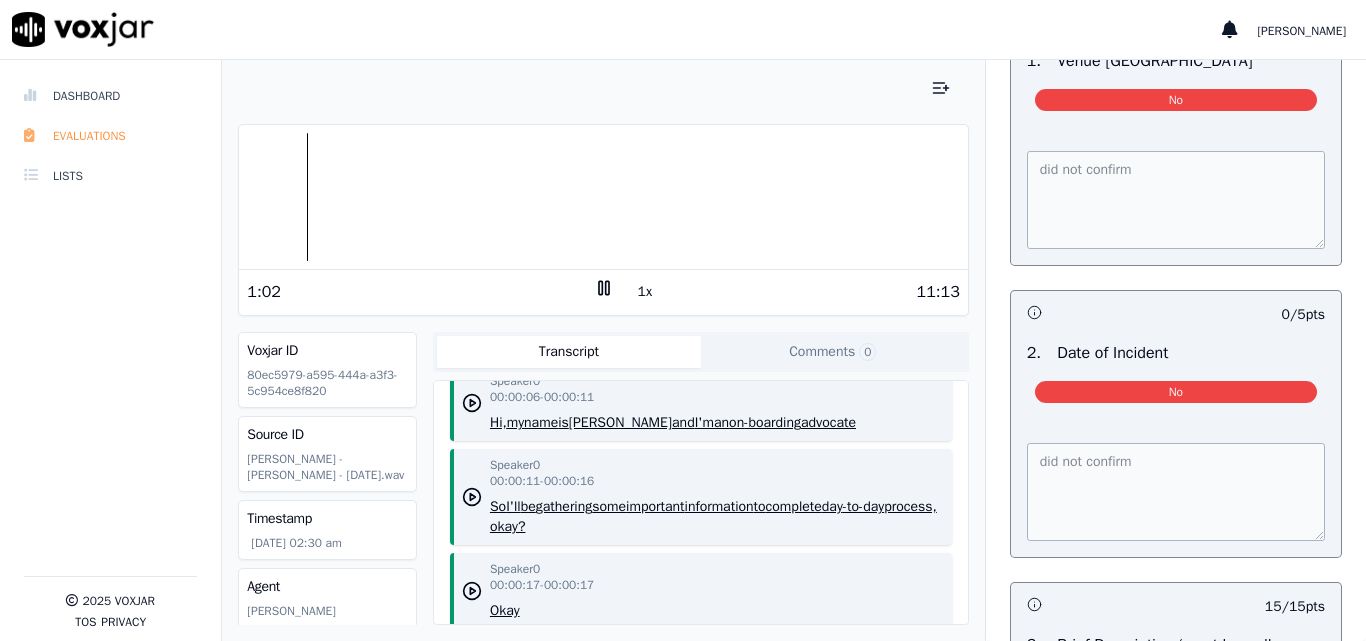 click on "Evaluations" at bounding box center [110, 136] 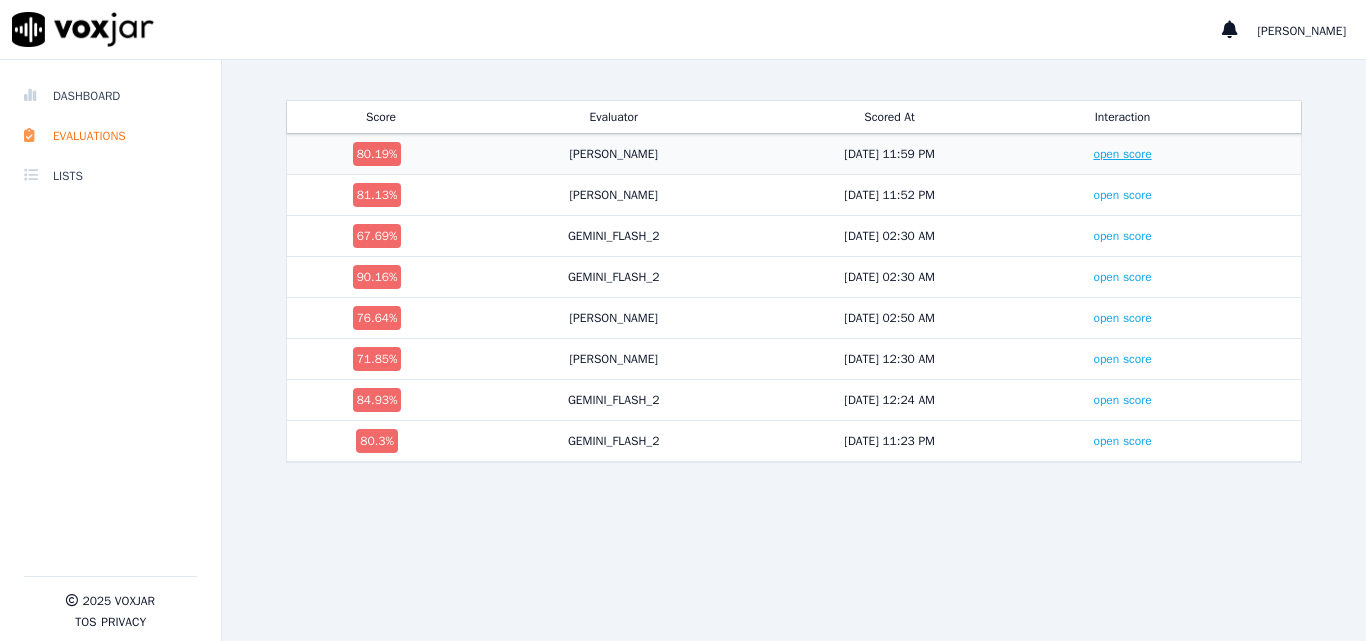 click on "open score" at bounding box center (1122, 154) 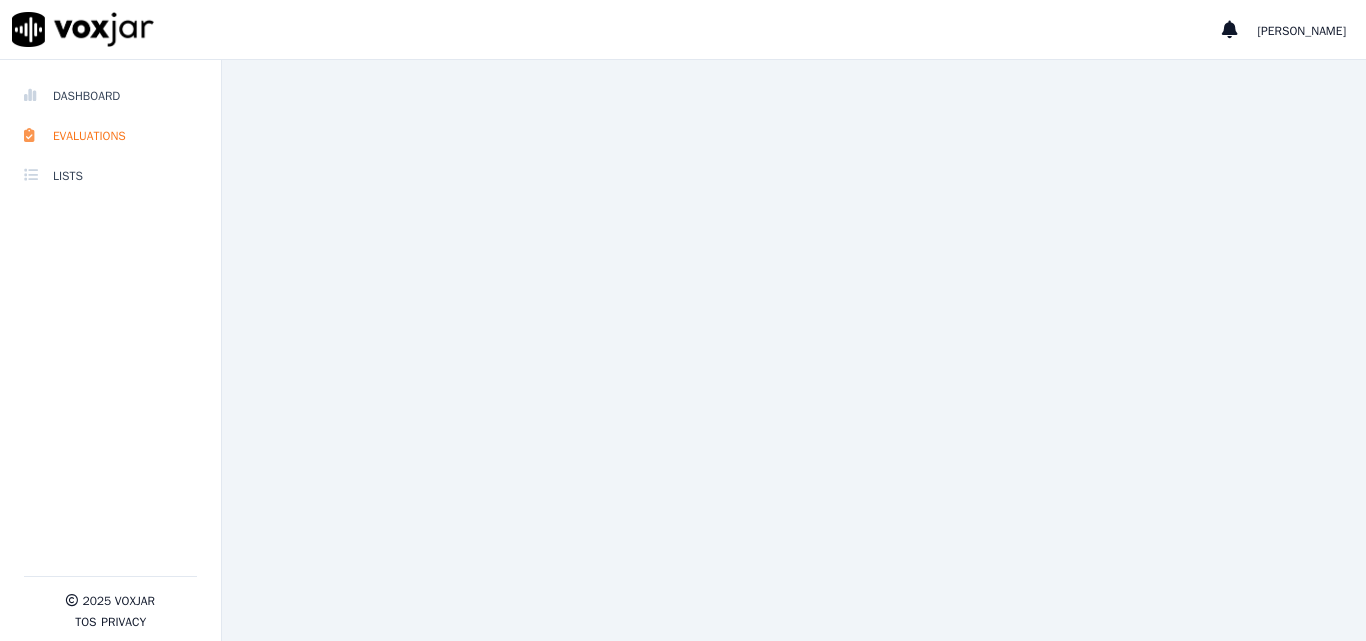 scroll, scrollTop: 0, scrollLeft: 0, axis: both 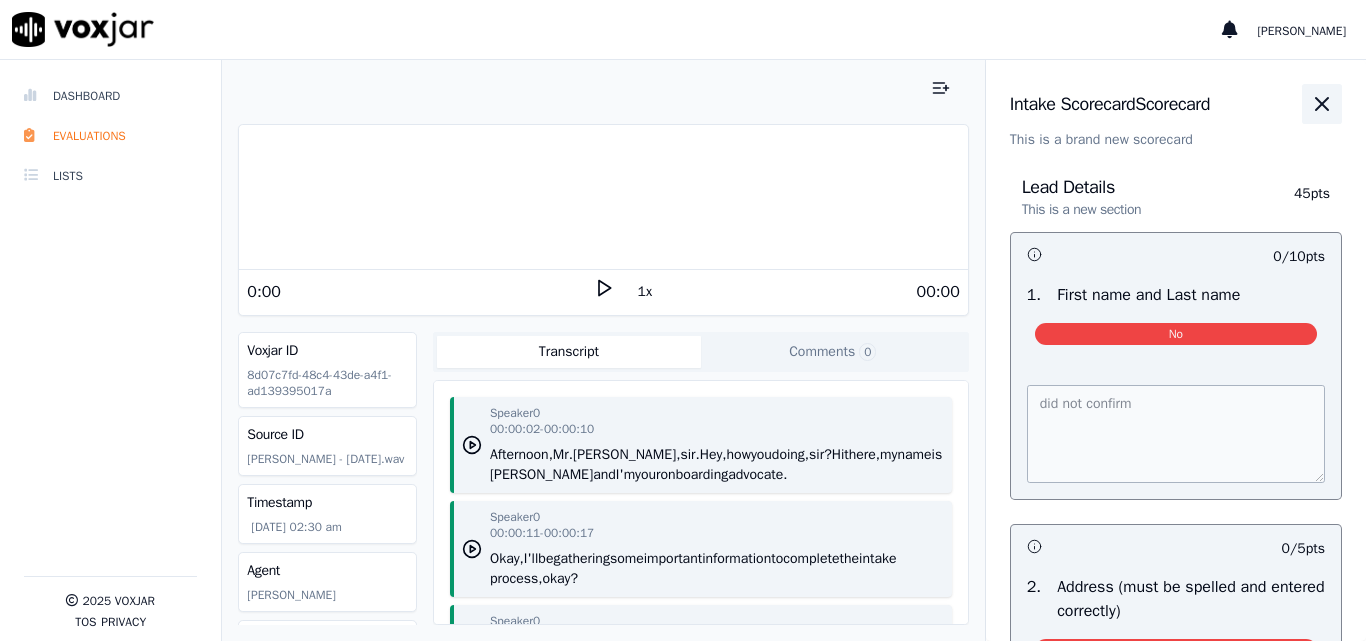 click 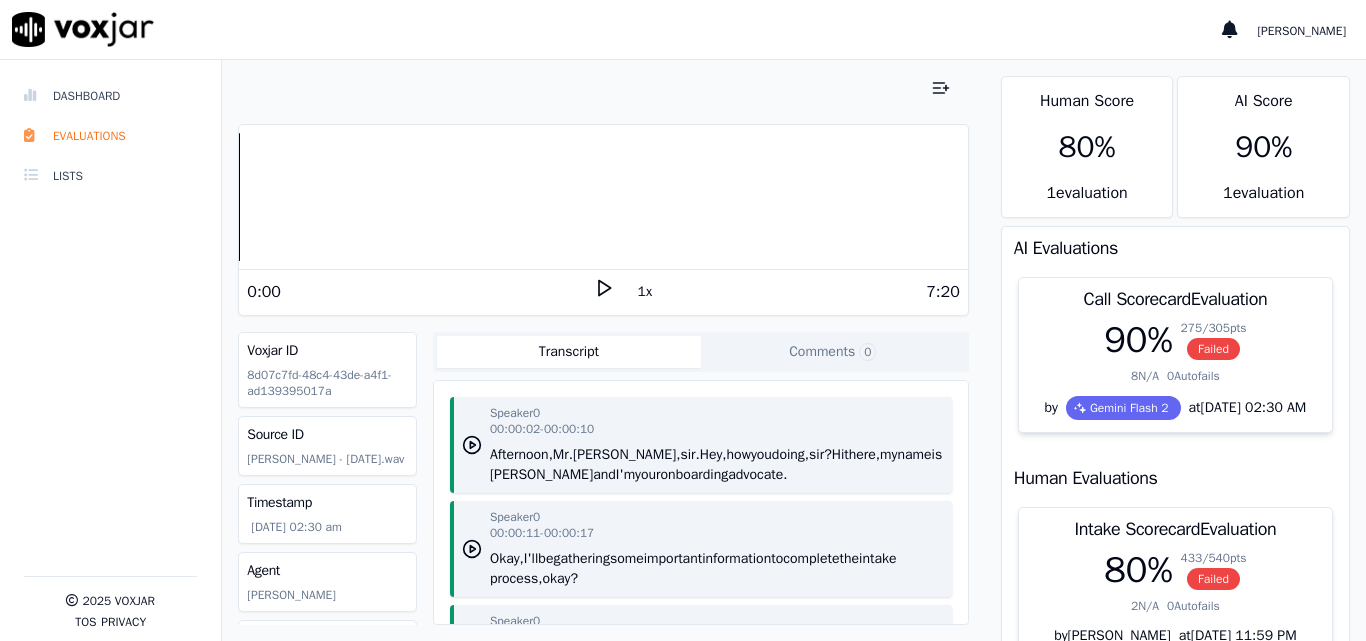 click 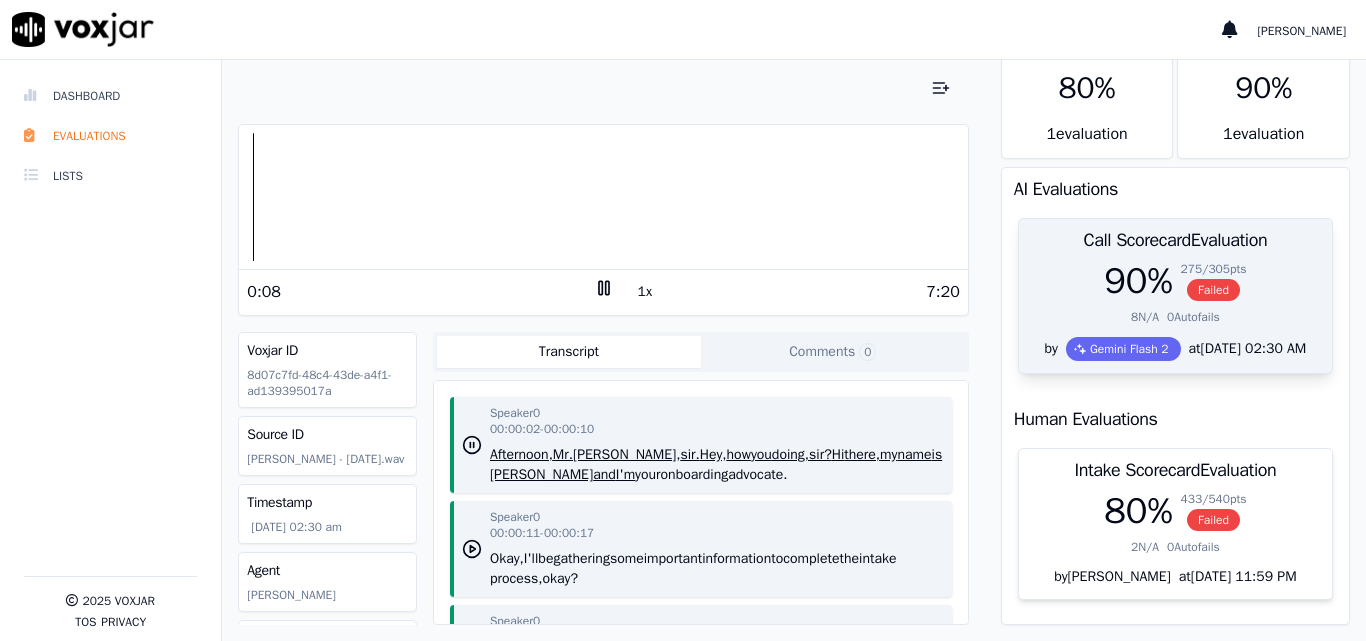 scroll, scrollTop: 120, scrollLeft: 0, axis: vertical 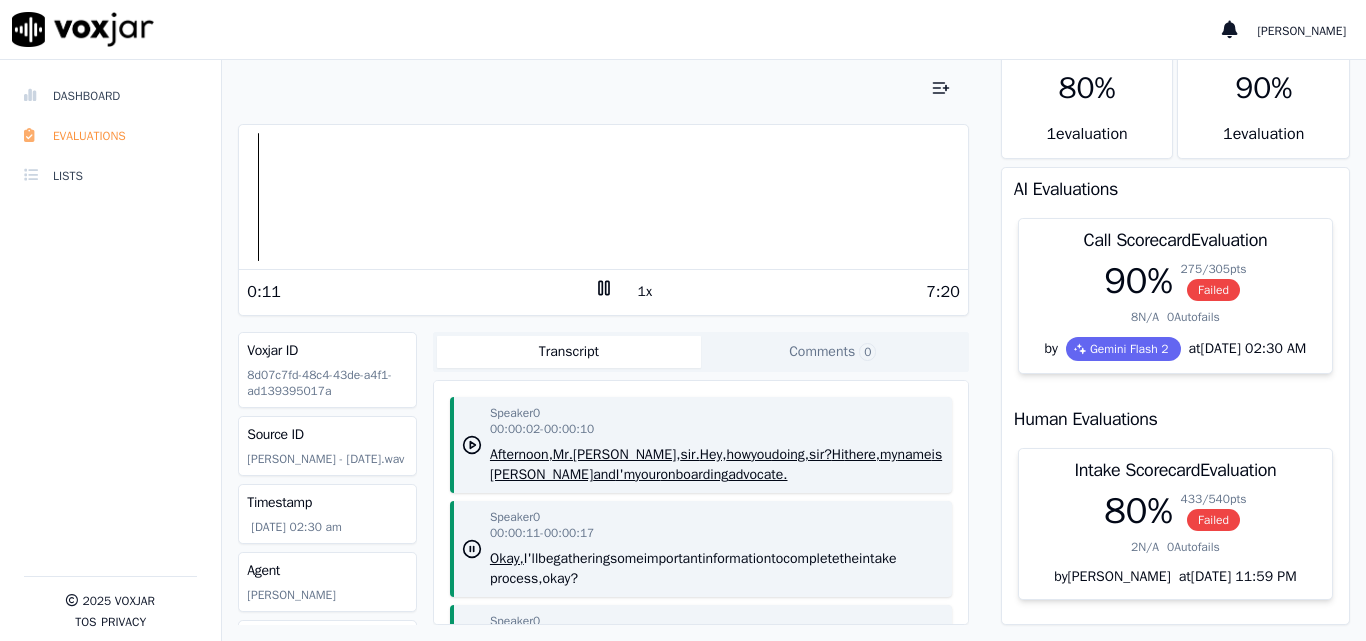 click on "Evaluations" at bounding box center [110, 136] 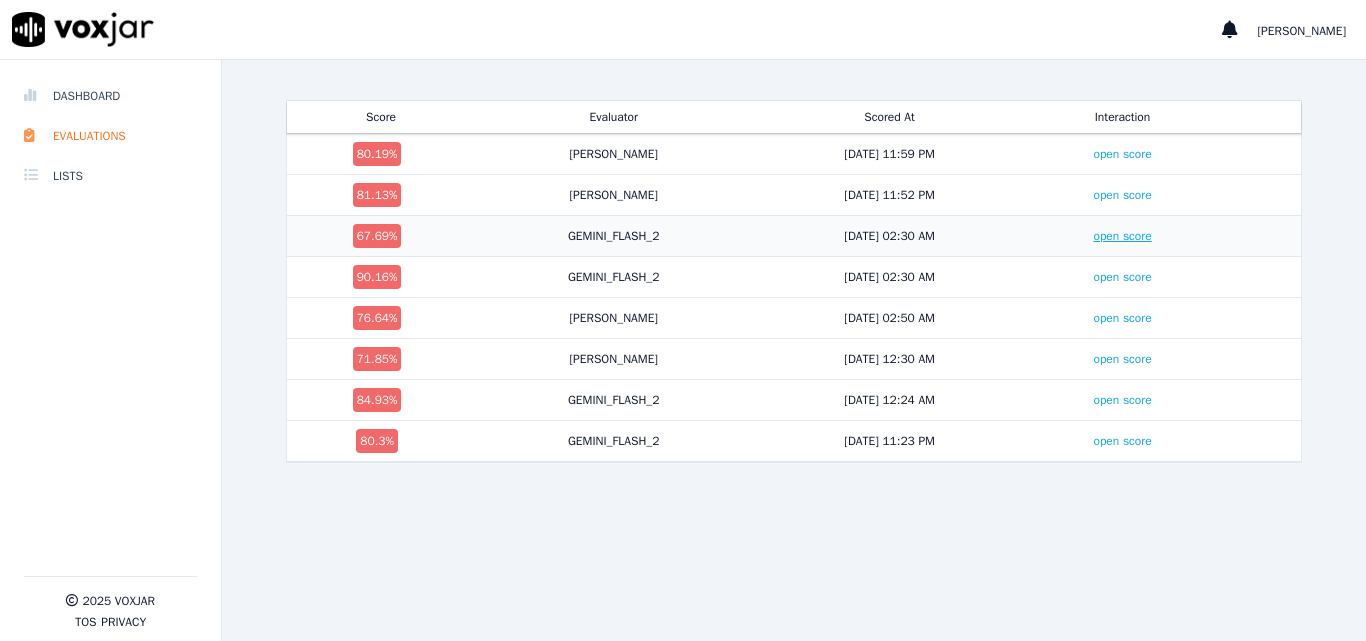 click on "open score" at bounding box center (1122, 236) 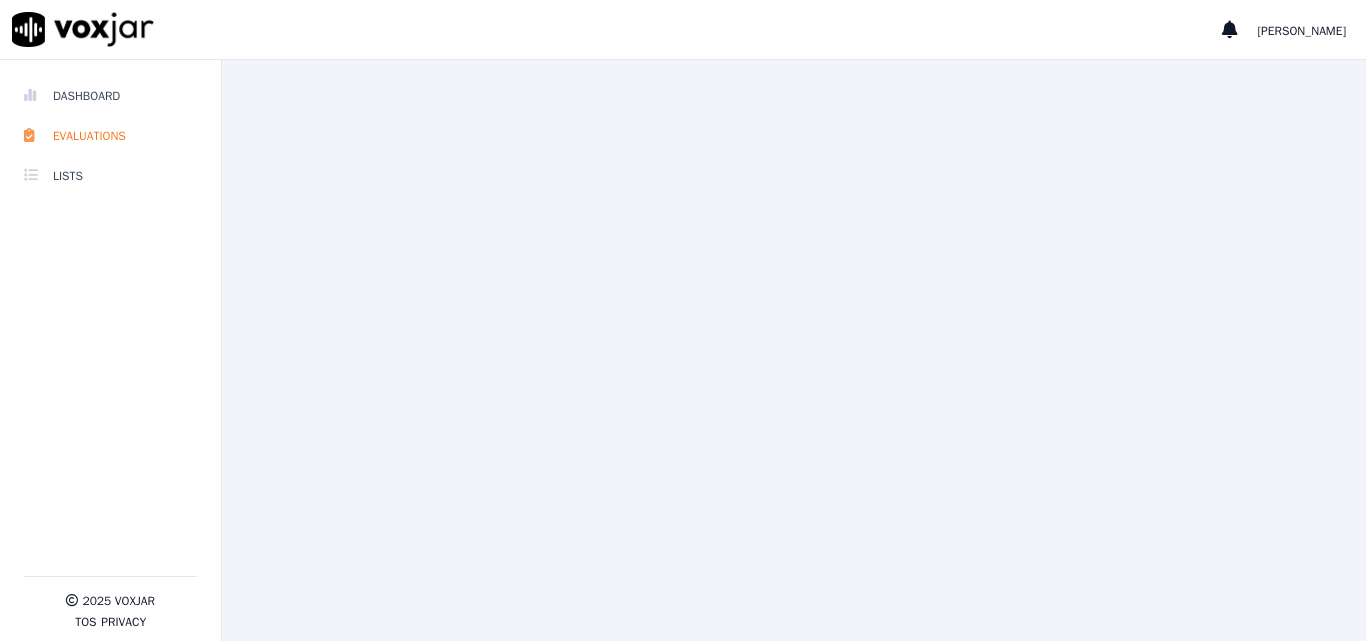 scroll, scrollTop: 0, scrollLeft: 0, axis: both 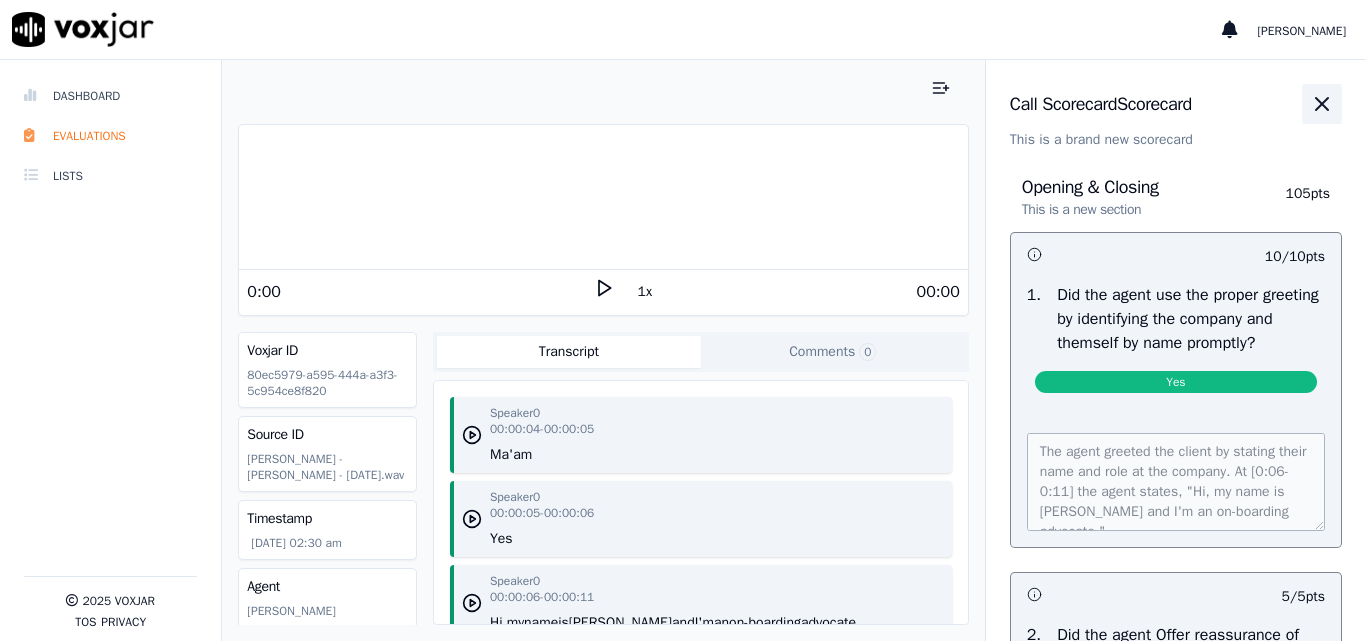 click 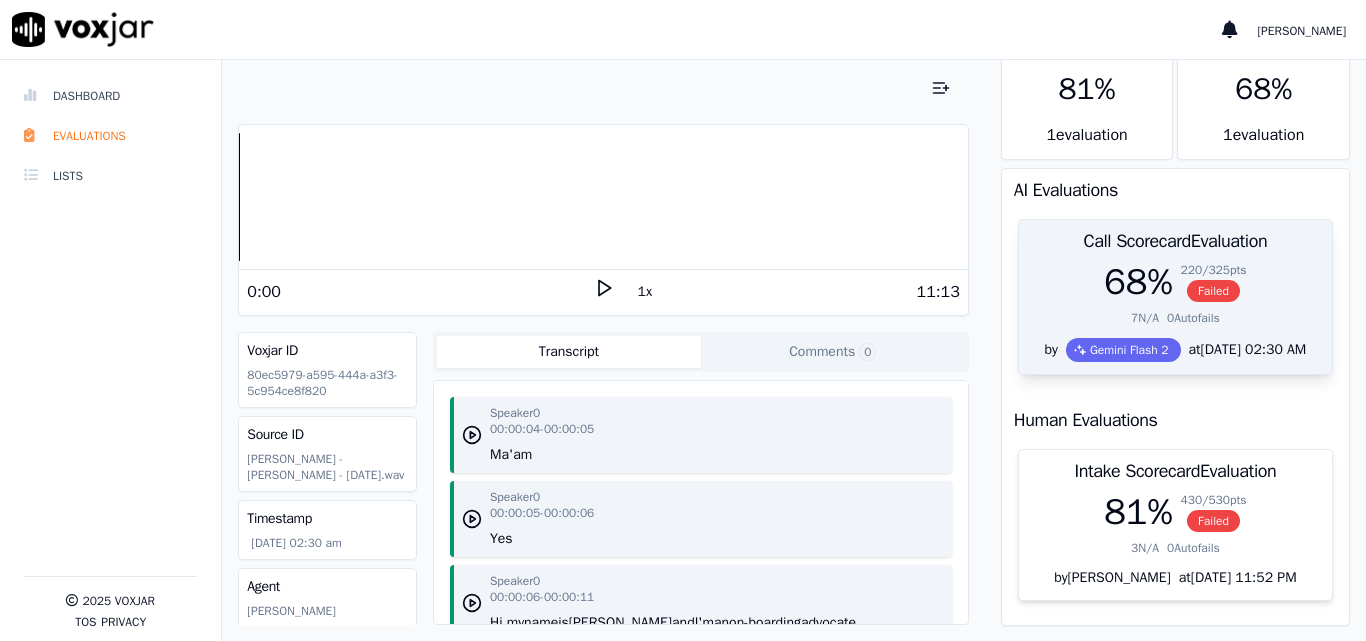 scroll, scrollTop: 0, scrollLeft: 0, axis: both 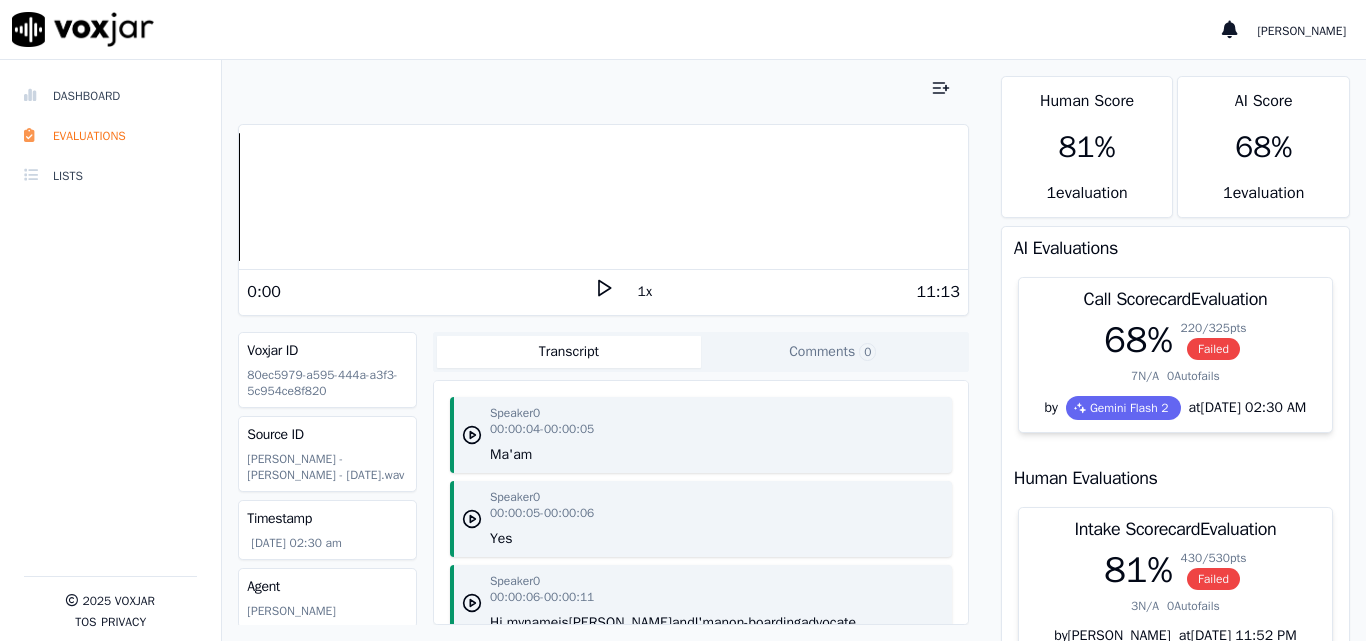 click 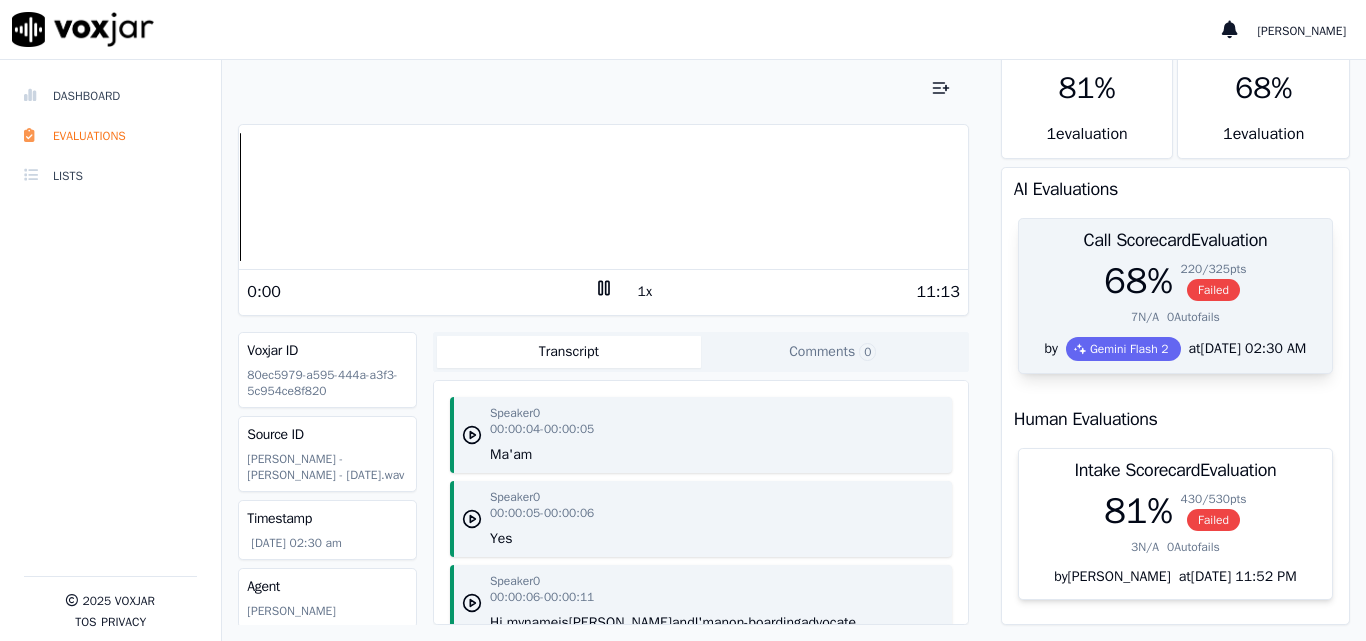 scroll, scrollTop: 120, scrollLeft: 0, axis: vertical 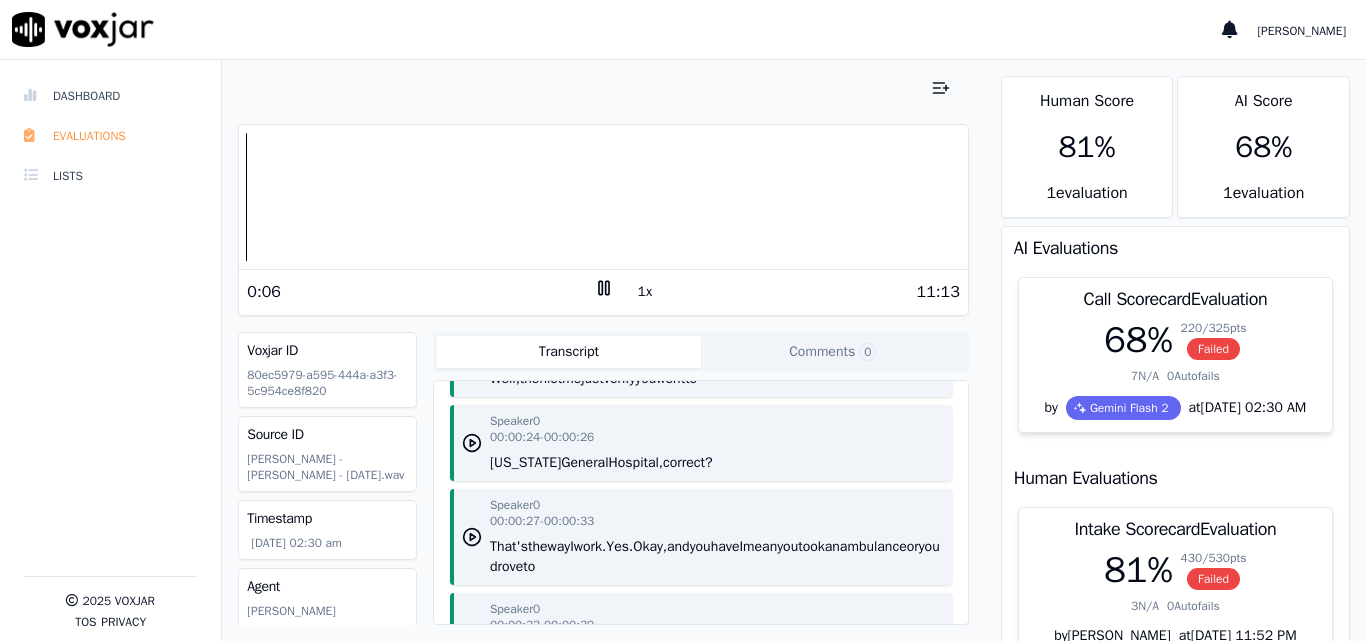 click on "Evaluations" at bounding box center (110, 136) 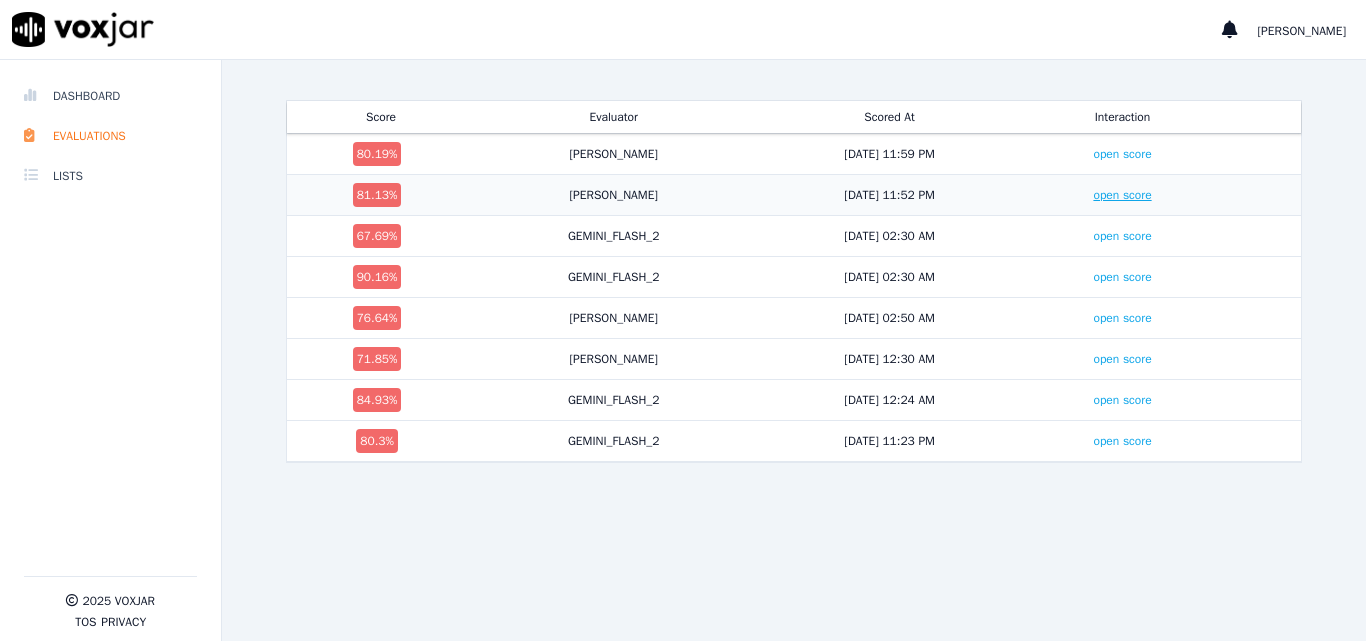 click on "open score" at bounding box center (1122, 195) 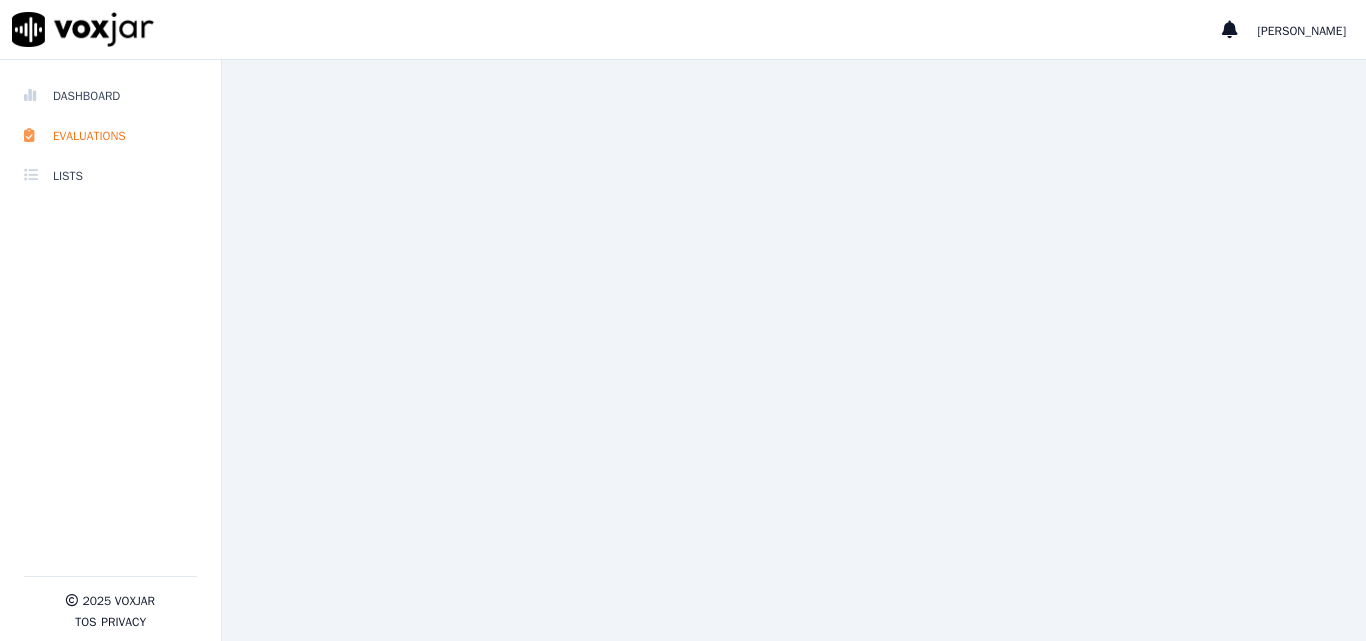 scroll, scrollTop: 0, scrollLeft: 0, axis: both 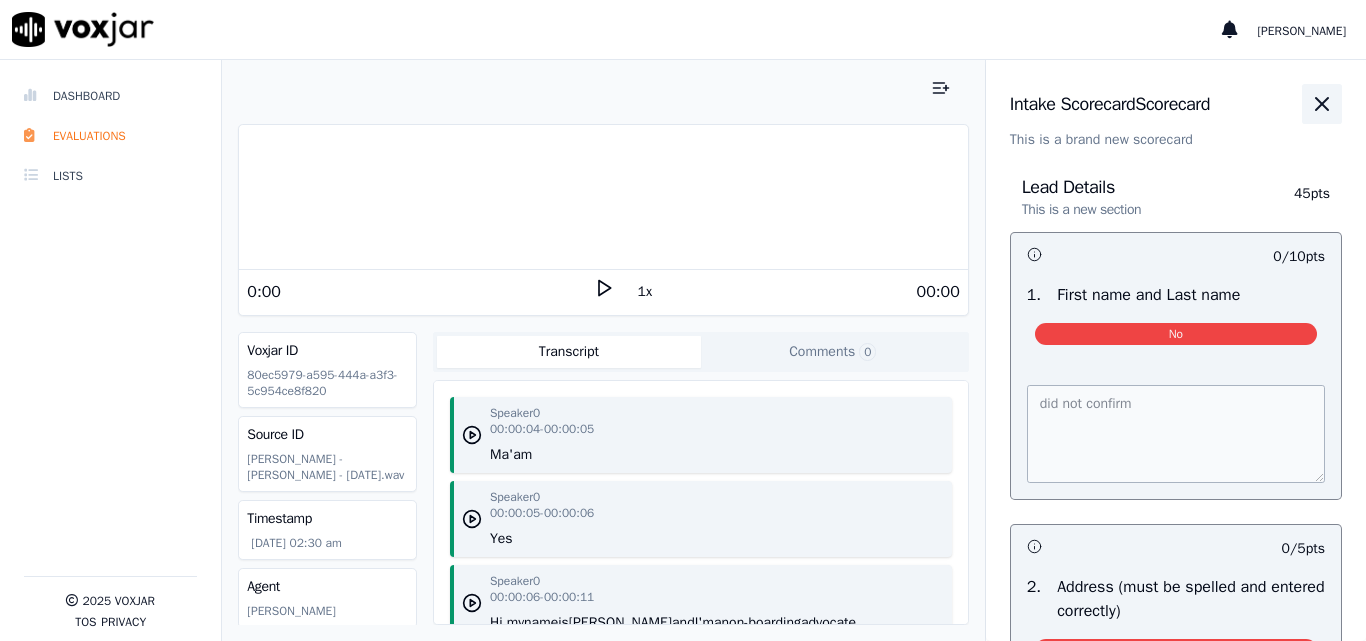 click 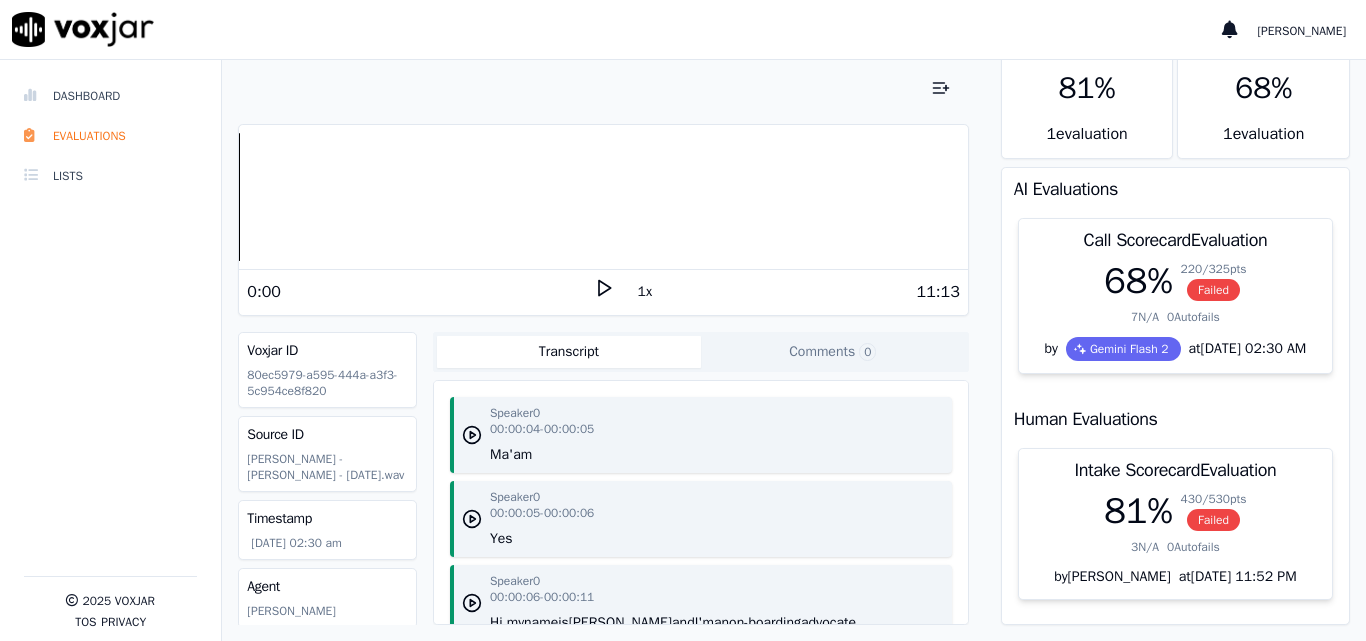 scroll, scrollTop: 0, scrollLeft: 0, axis: both 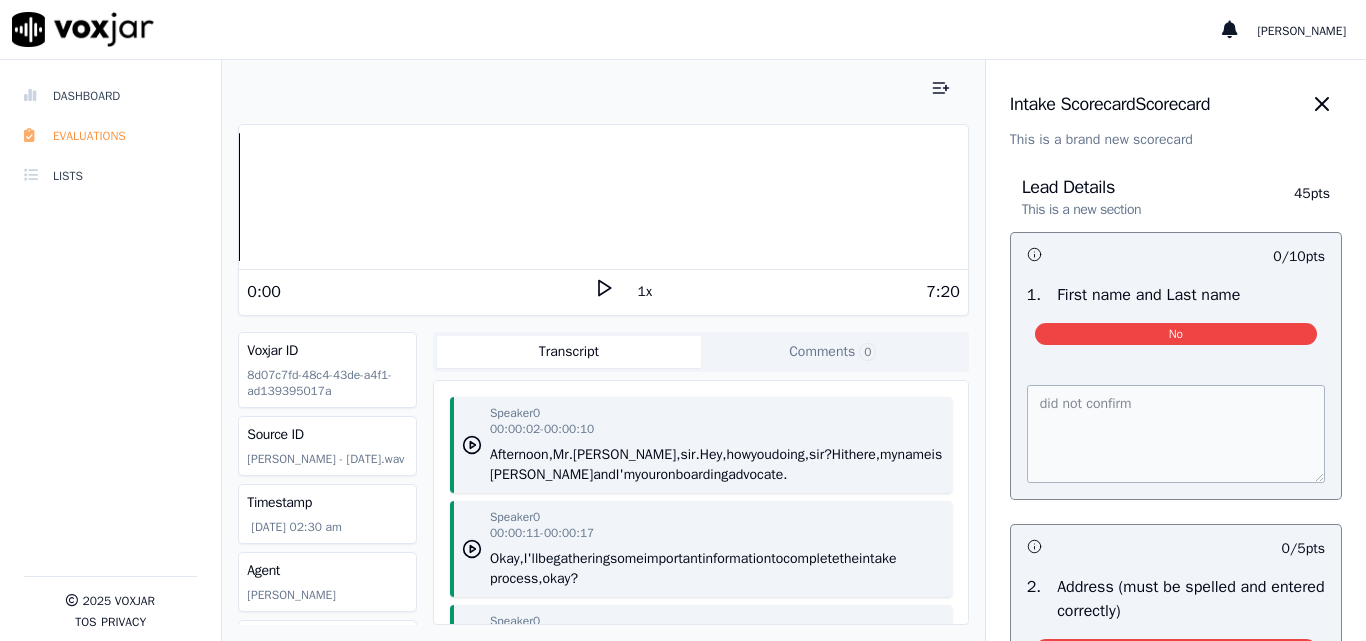 click on "Evaluations" at bounding box center (110, 136) 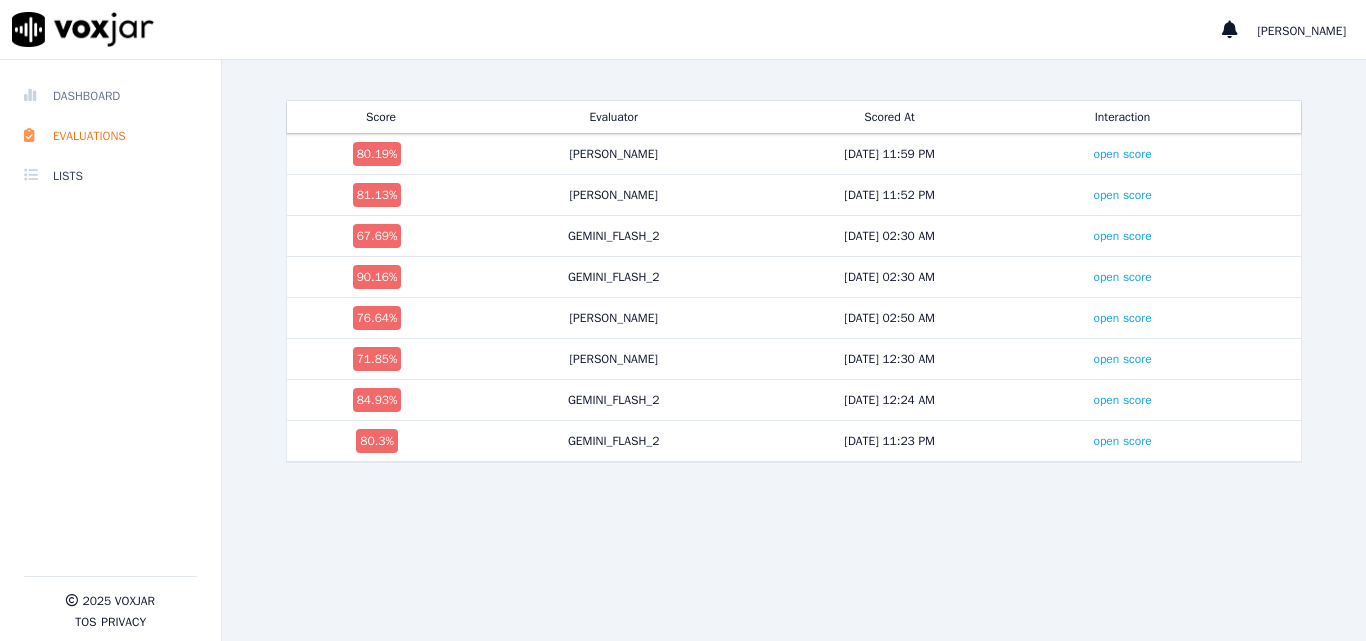click on "Dashboard" at bounding box center [110, 96] 